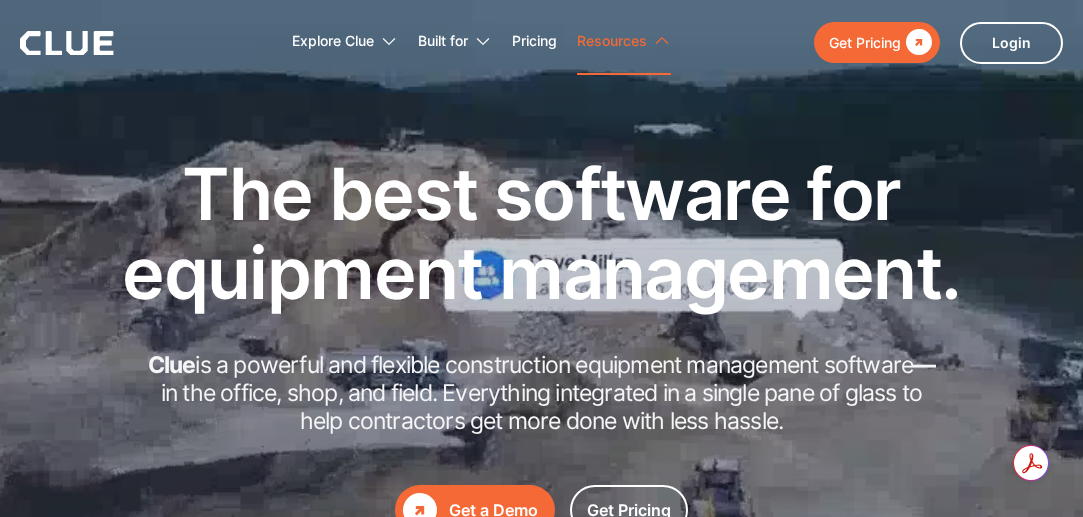 scroll, scrollTop: 0, scrollLeft: 0, axis: both 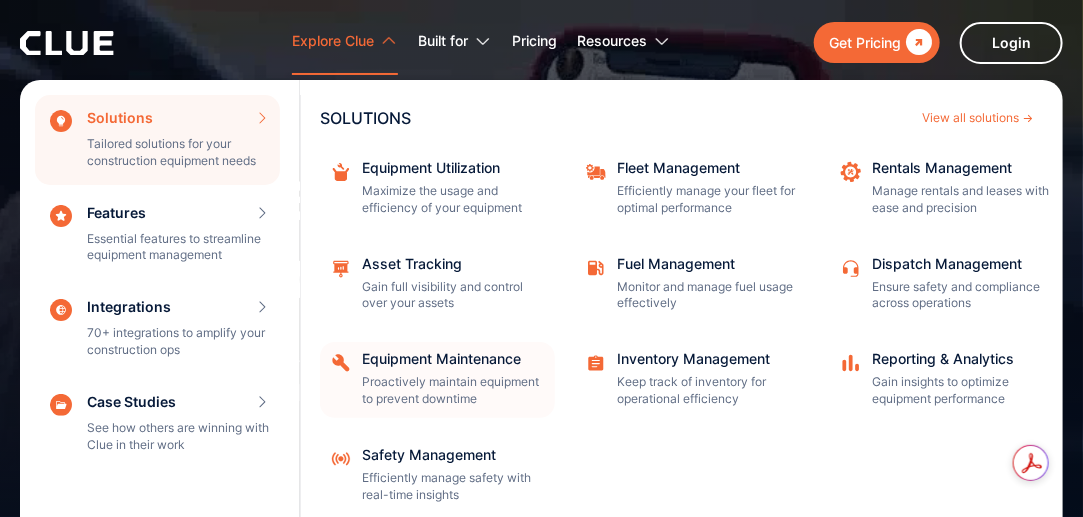 click on "Equipment Maintenance" at bounding box center (452, 359) 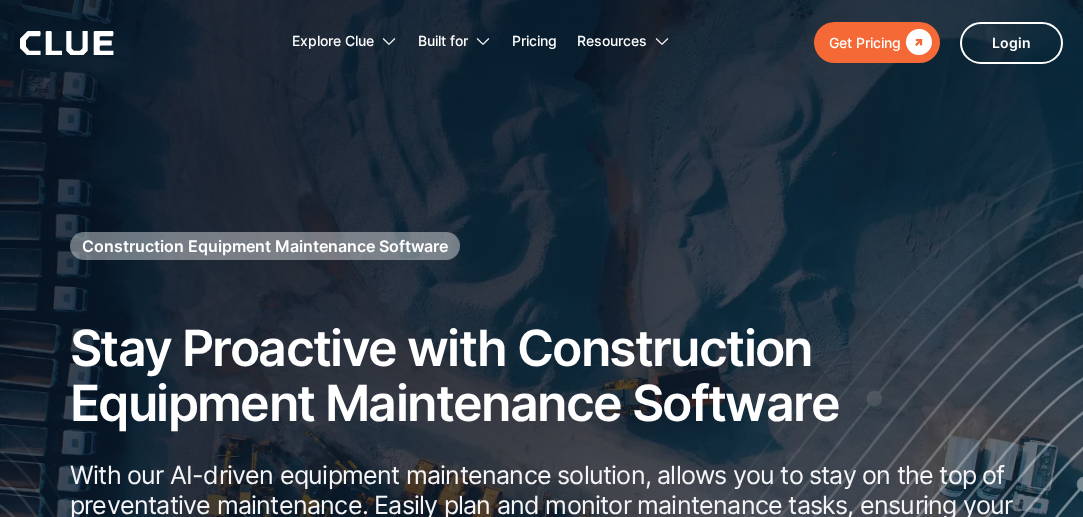 scroll, scrollTop: 0, scrollLeft: 0, axis: both 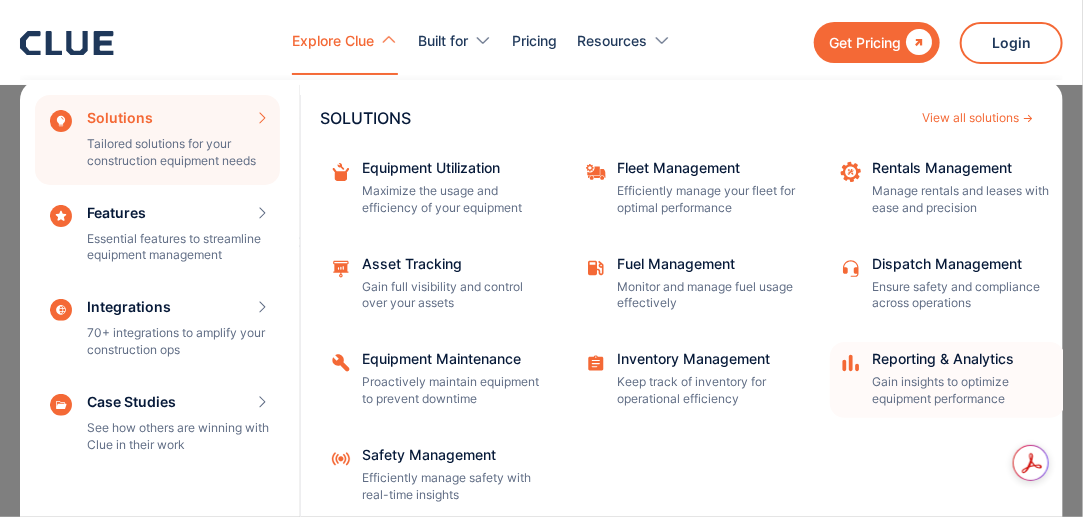 click on "Reporting & Analytics" at bounding box center [962, 359] 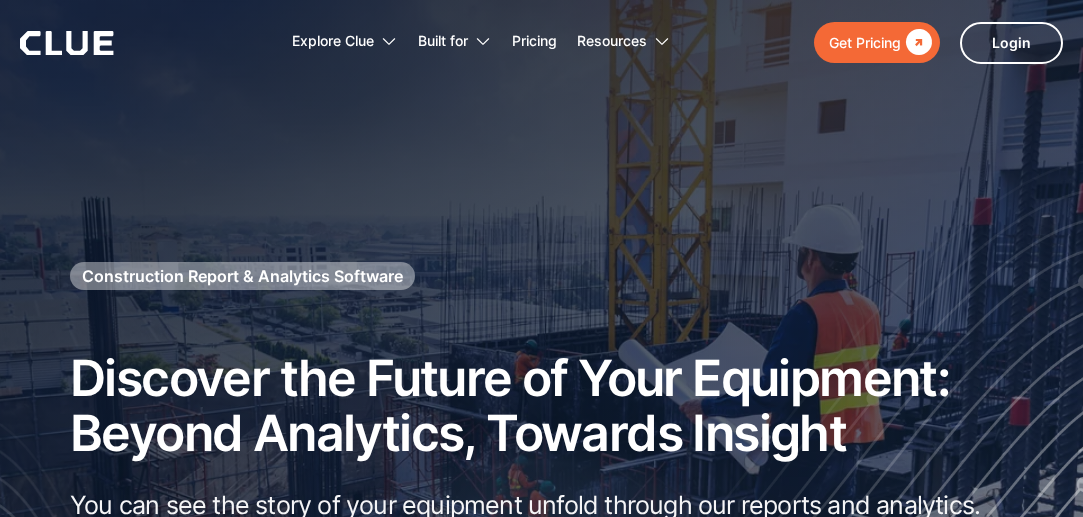 scroll, scrollTop: 0, scrollLeft: 0, axis: both 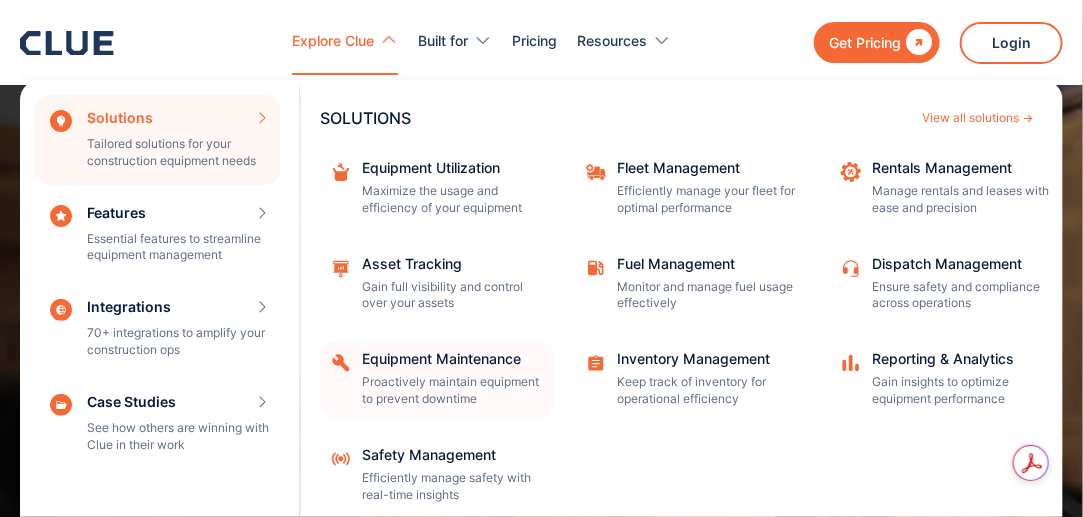 click on "Equipment Maintenance" at bounding box center (452, 359) 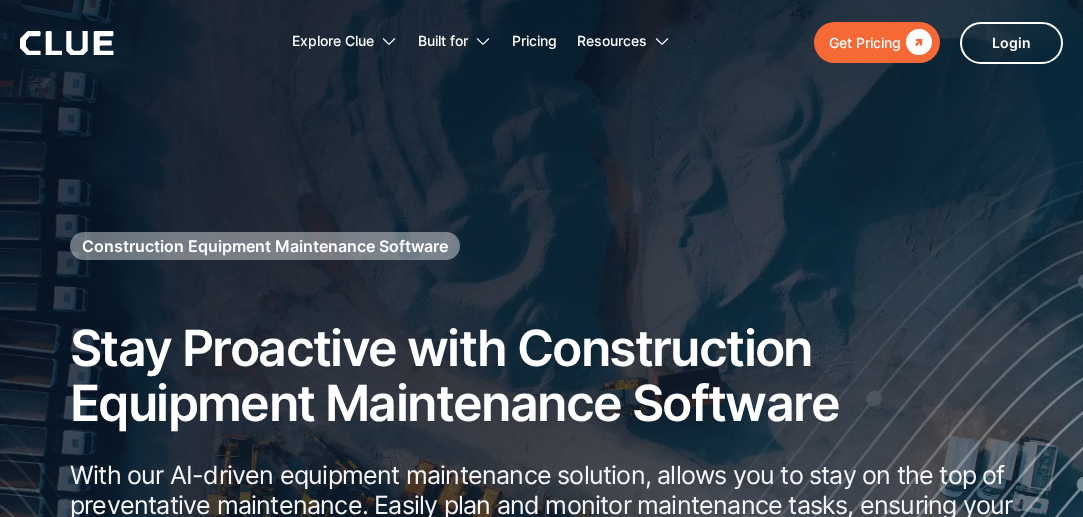 scroll, scrollTop: 0, scrollLeft: 0, axis: both 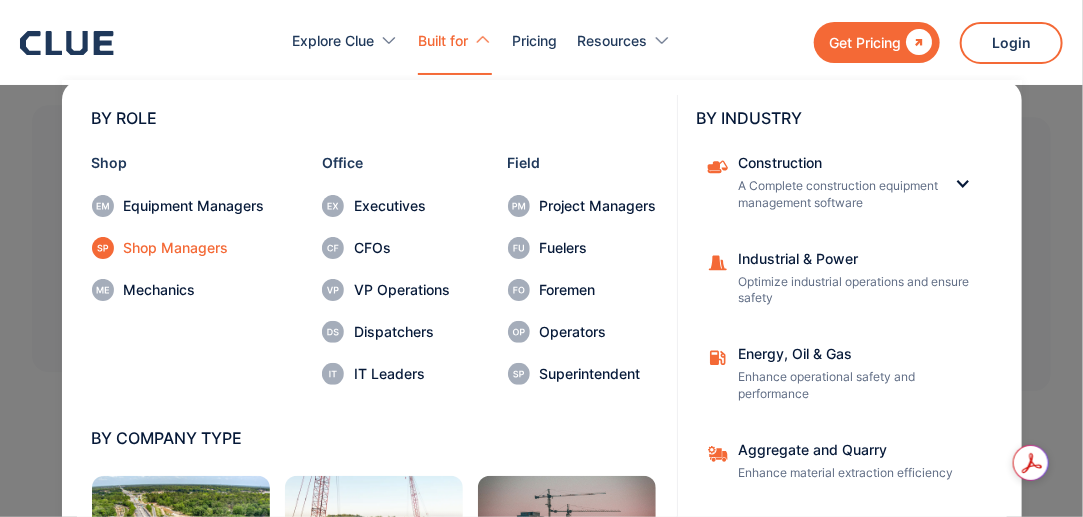 click on "Shop Managers" at bounding box center [194, 248] 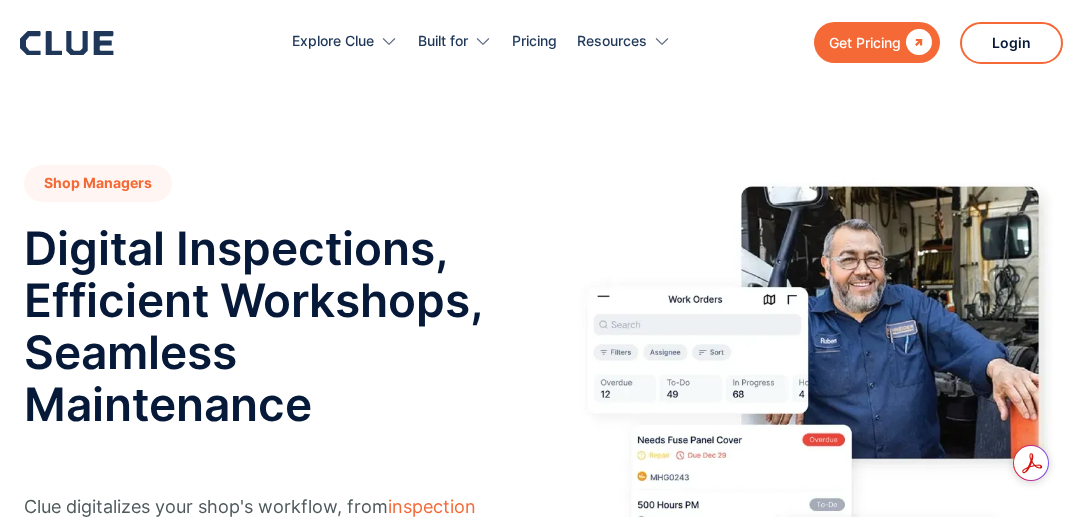 scroll, scrollTop: 0, scrollLeft: 0, axis: both 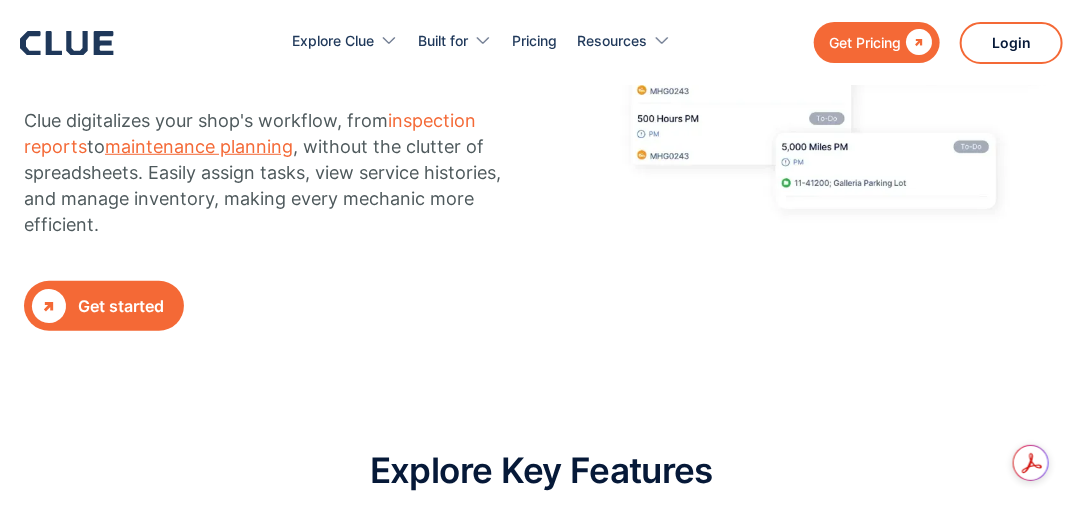 click on "maintenance planning" at bounding box center [199, 146] 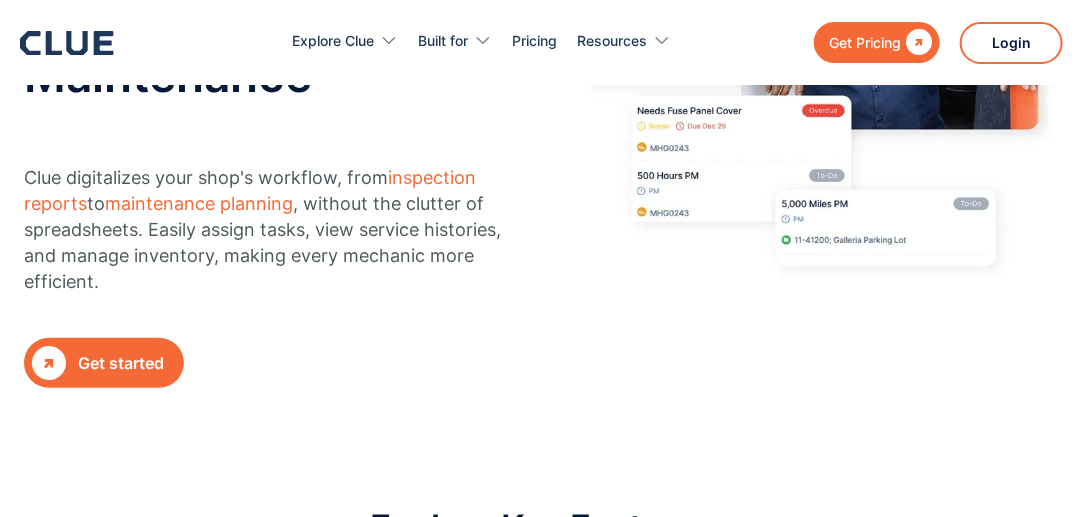 scroll, scrollTop: 330, scrollLeft: 0, axis: vertical 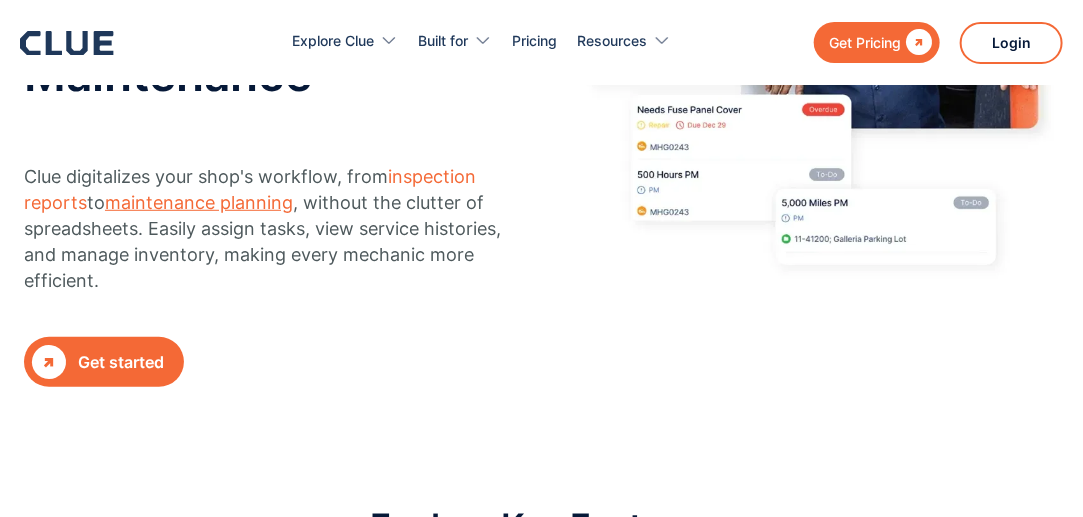 click on "maintenance planning" at bounding box center (199, 202) 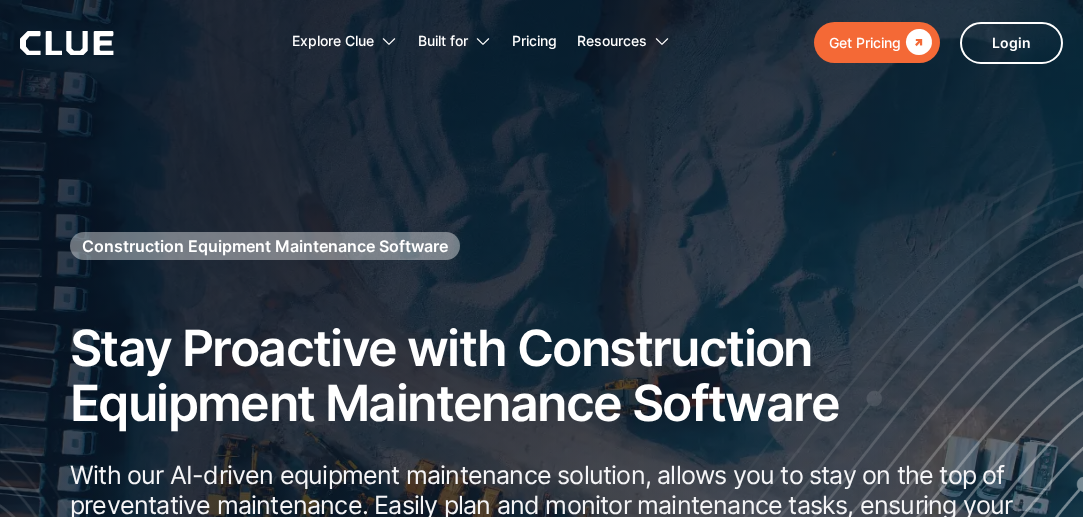 scroll, scrollTop: 0, scrollLeft: 0, axis: both 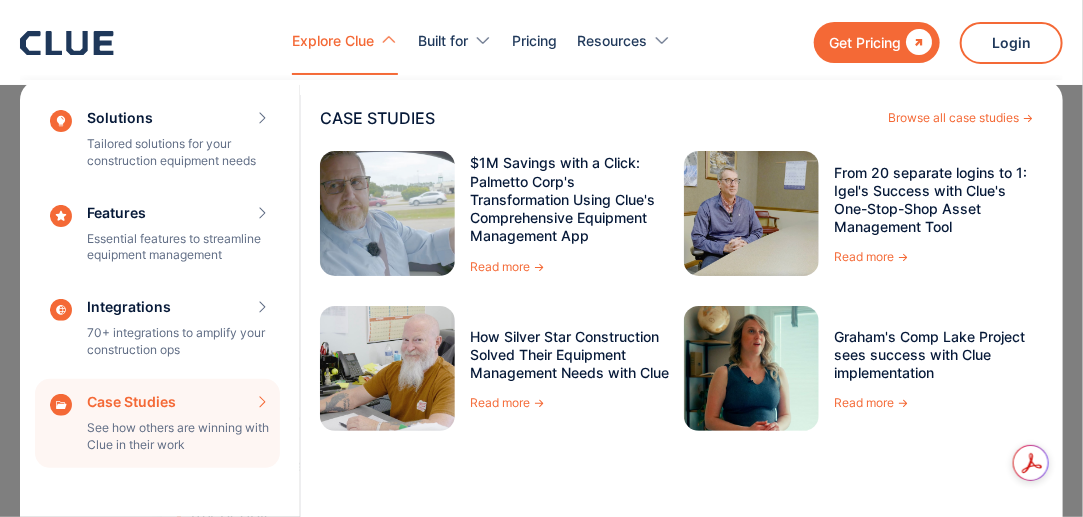 click on "Case Studies
See how others are winning with Clue in their work CASE STUDIES Browse all case studies
$1M Savings with a Click: Palmetto Corp's Transformation Using Clue's Comprehensive Equipment Management App Read more
From 20 separate logins to 1: Igel's Success with Clue's One-Stop-Shop Asset Management Tool Read more
How Silver Star Construction Solved Their Equipment Management Needs with Clue Read more
Graham's Comp Lake Project sees success with Clue implementation Read more" at bounding box center (157, 424) 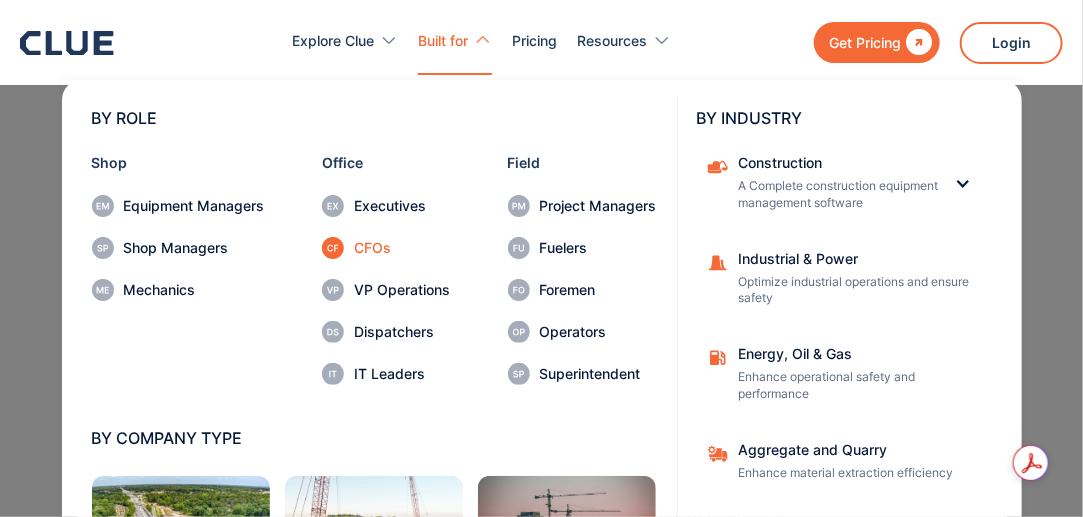 click on "CFOs" at bounding box center (402, 248) 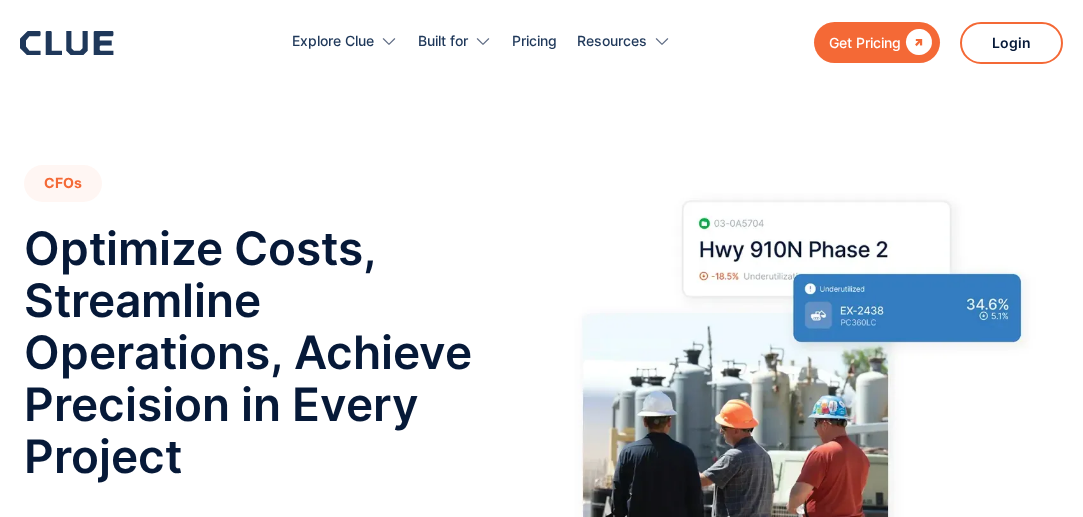 scroll, scrollTop: 0, scrollLeft: 0, axis: both 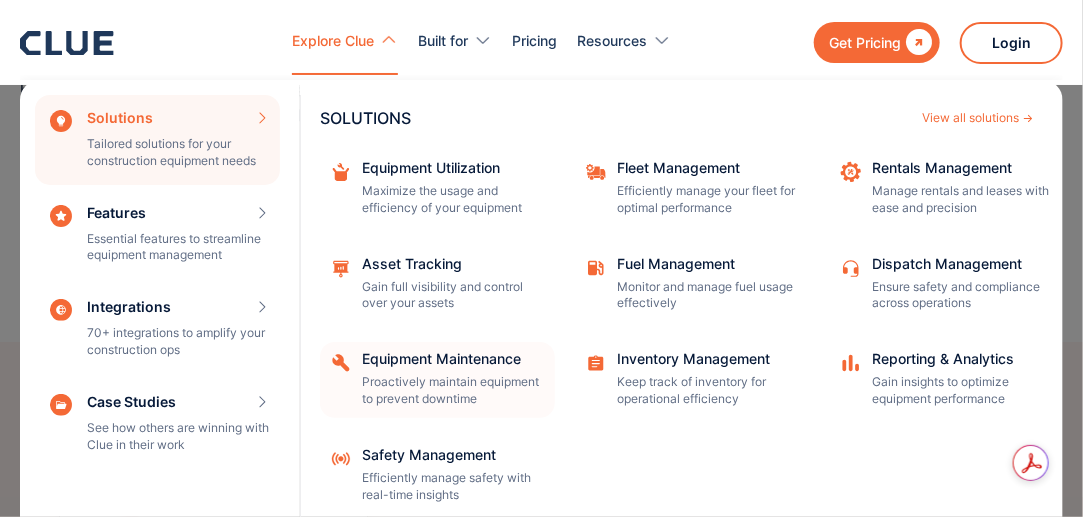 click on "Equipment Maintenance" at bounding box center [452, 359] 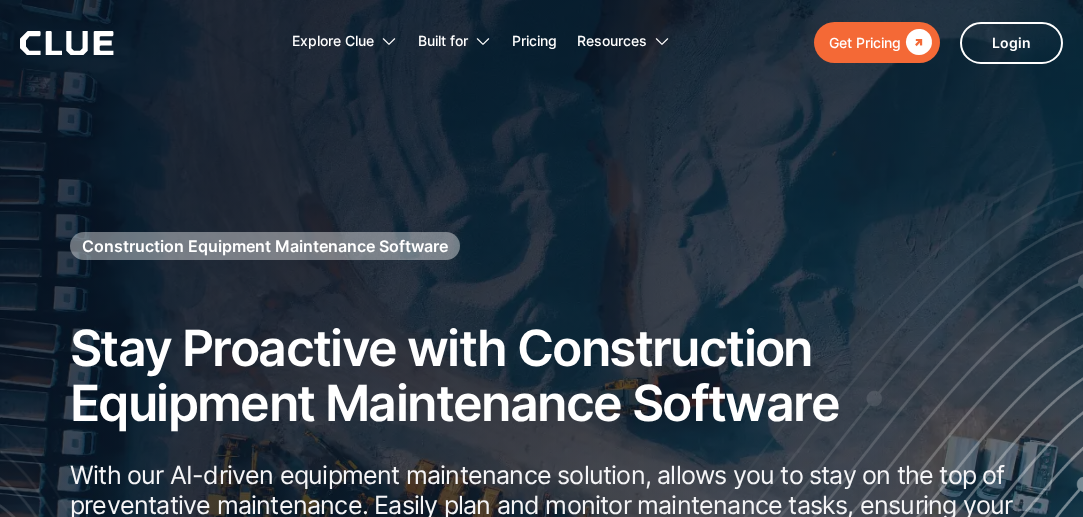 scroll, scrollTop: 0, scrollLeft: 0, axis: both 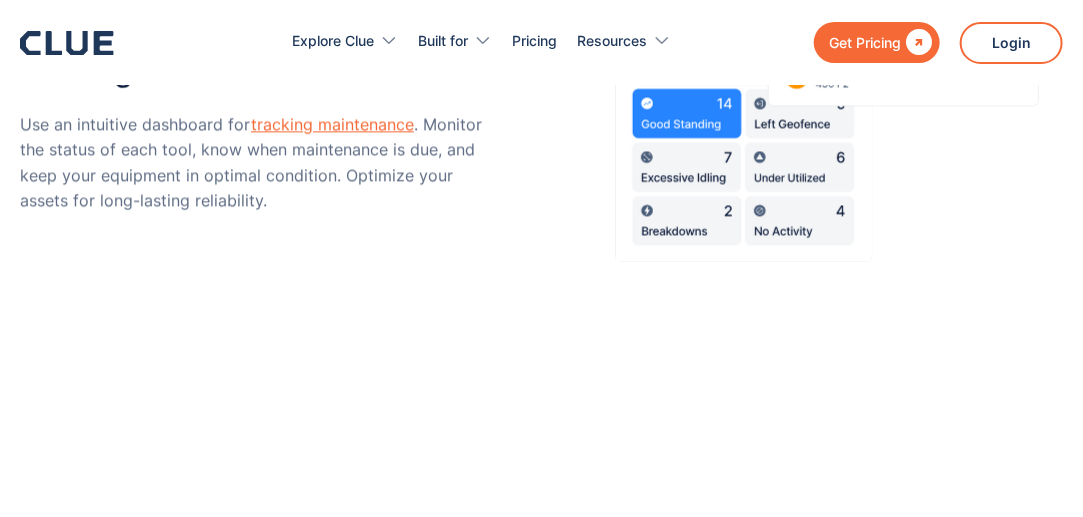 click on "tracking maintenance" at bounding box center [332, 124] 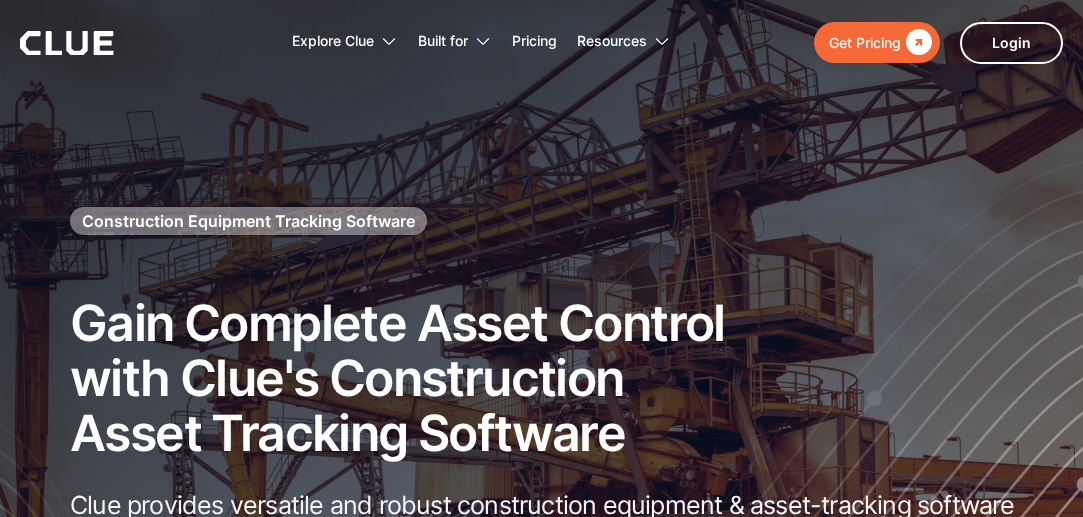 scroll, scrollTop: 0, scrollLeft: 0, axis: both 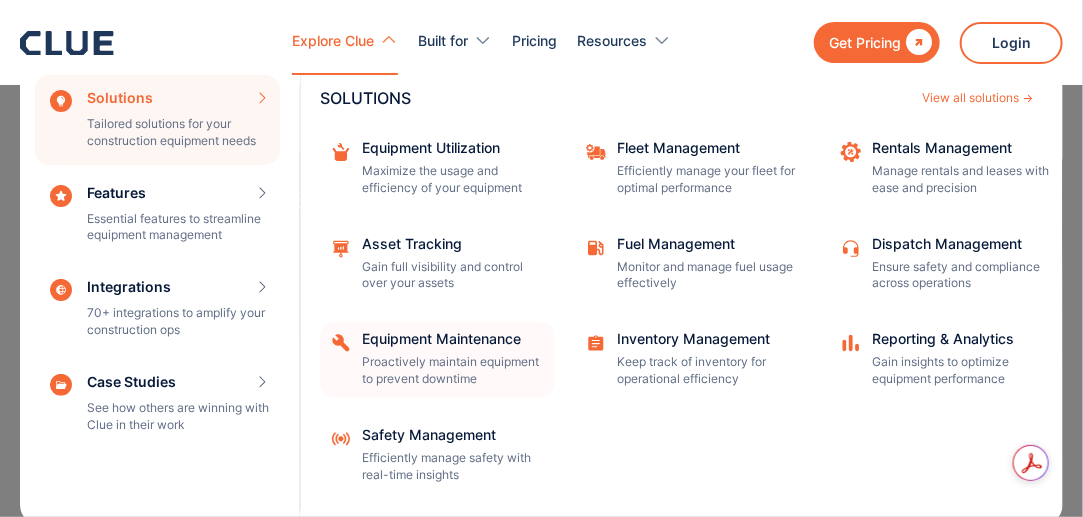 click on "Equipment Maintenance" at bounding box center [452, 339] 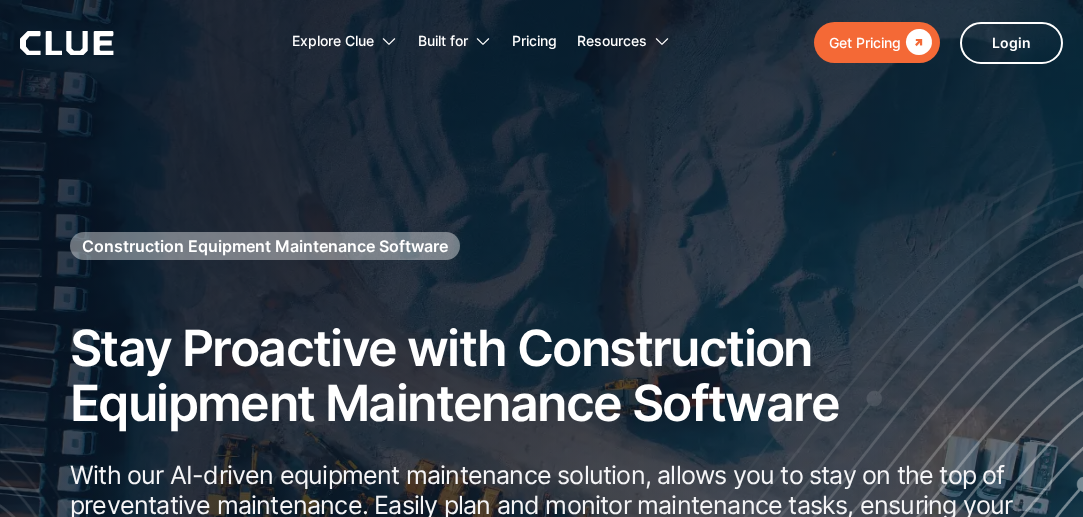 scroll, scrollTop: 0, scrollLeft: 0, axis: both 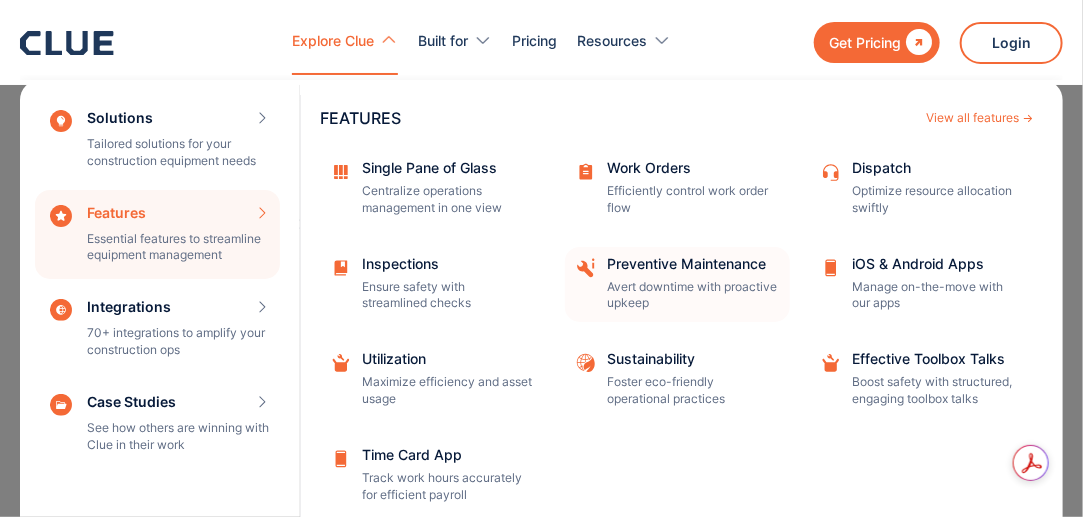 click on "Preventive Maintenance Avert downtime with proactive upkeep" at bounding box center (677, 285) 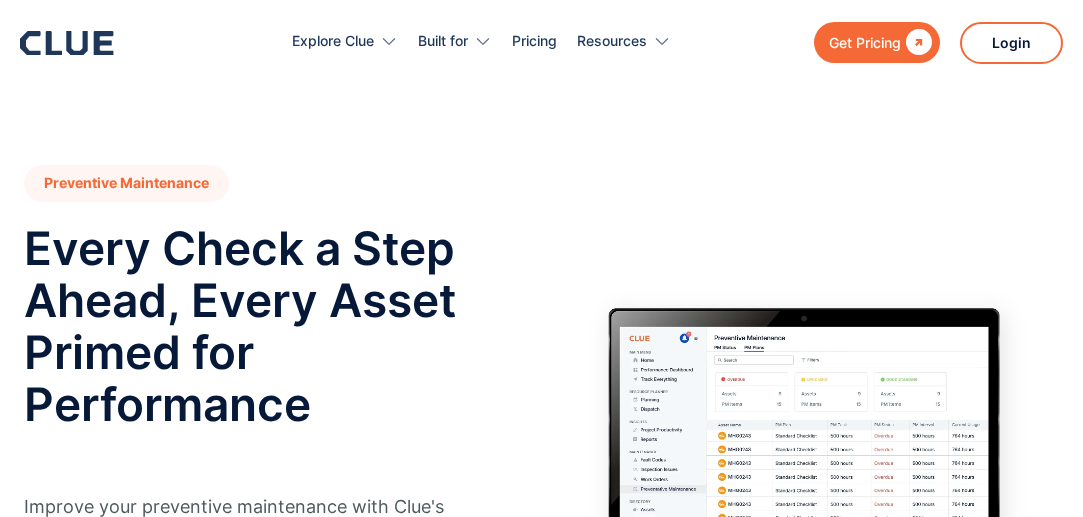 scroll, scrollTop: 0, scrollLeft: 0, axis: both 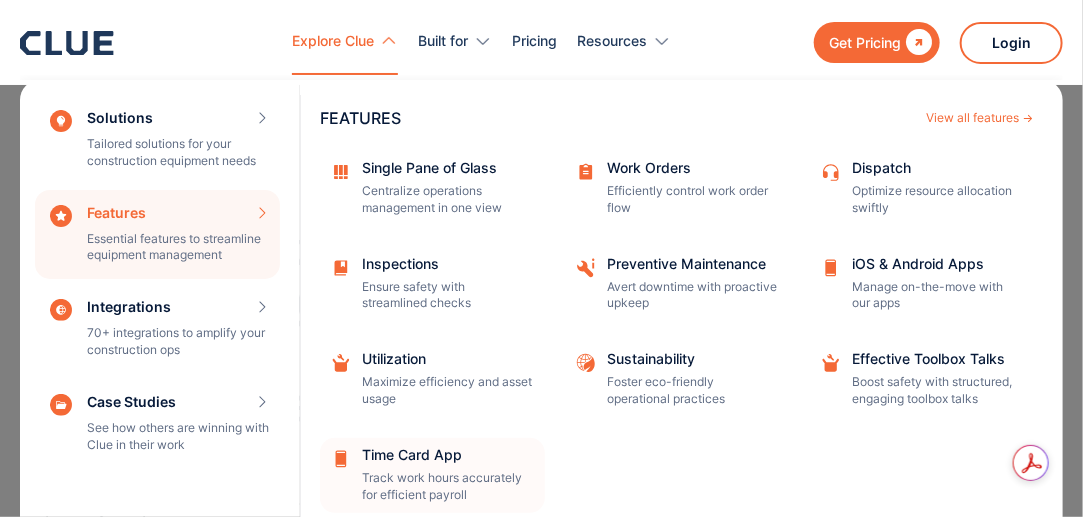 click on "Time Card App" at bounding box center [447, 455] 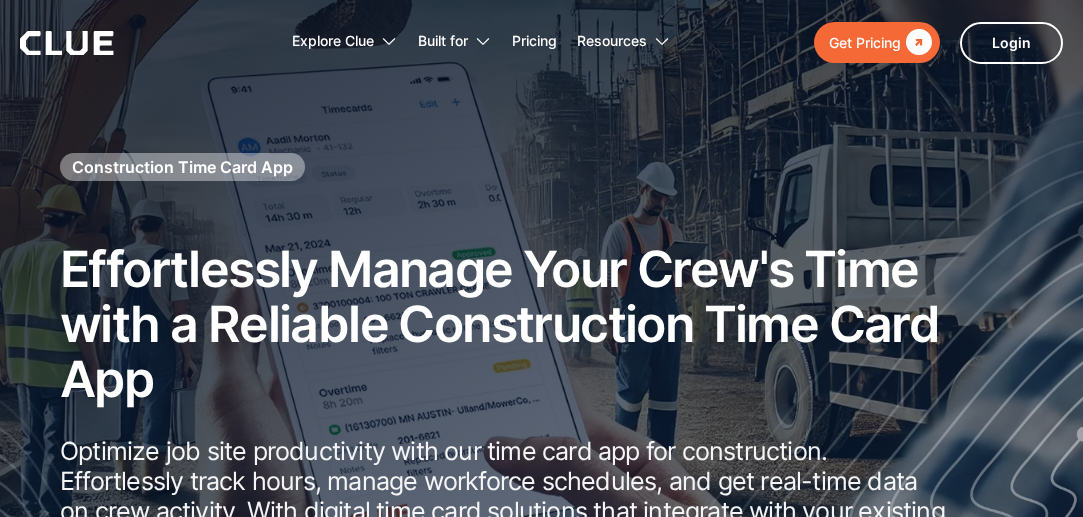 scroll, scrollTop: 0, scrollLeft: 0, axis: both 